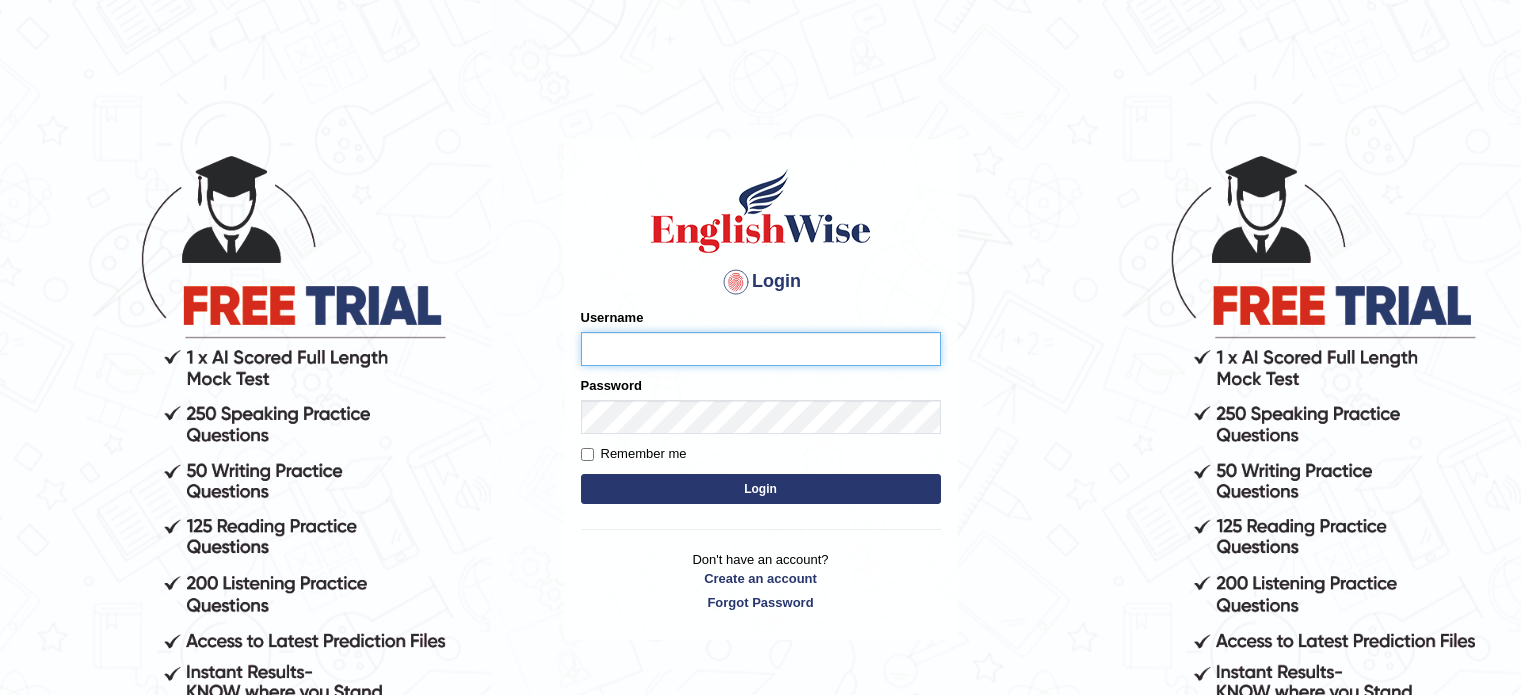 scroll, scrollTop: 0, scrollLeft: 0, axis: both 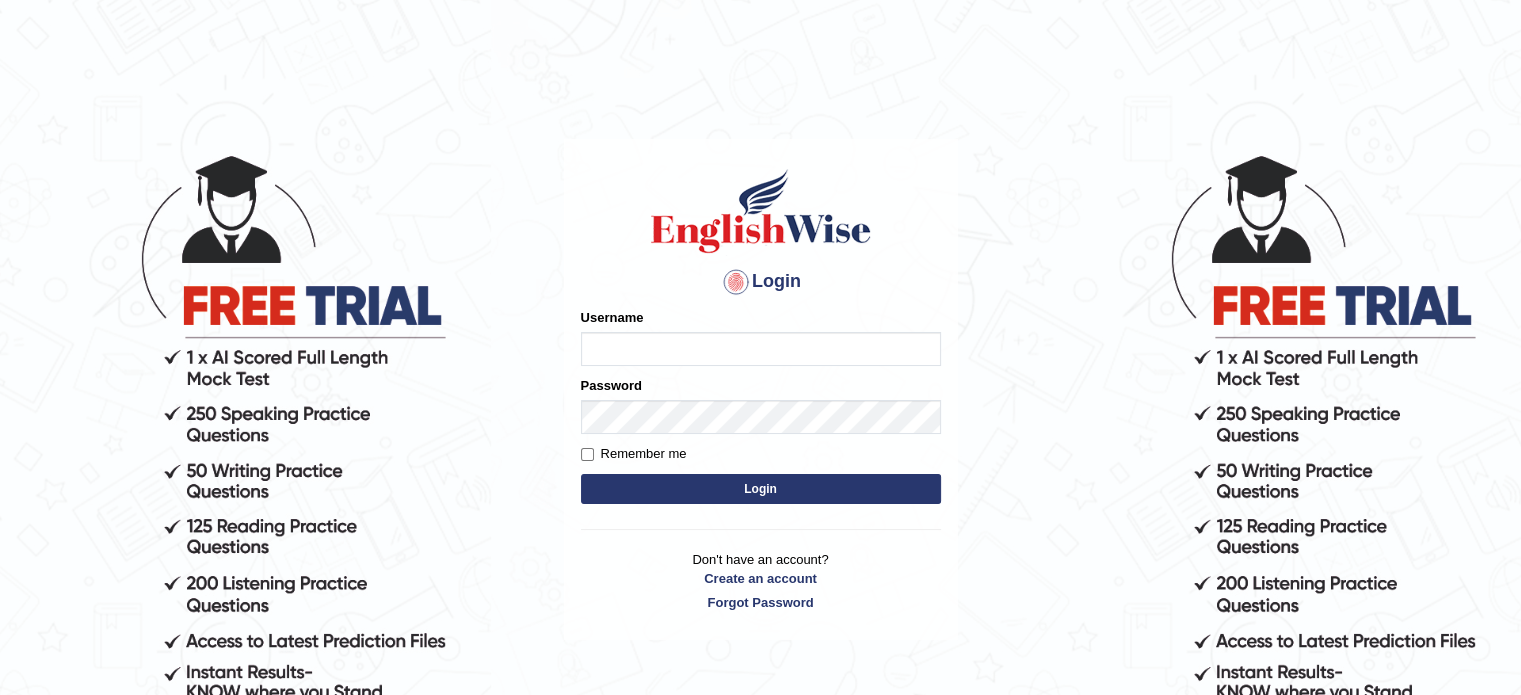 click on "Username" at bounding box center (761, 337) 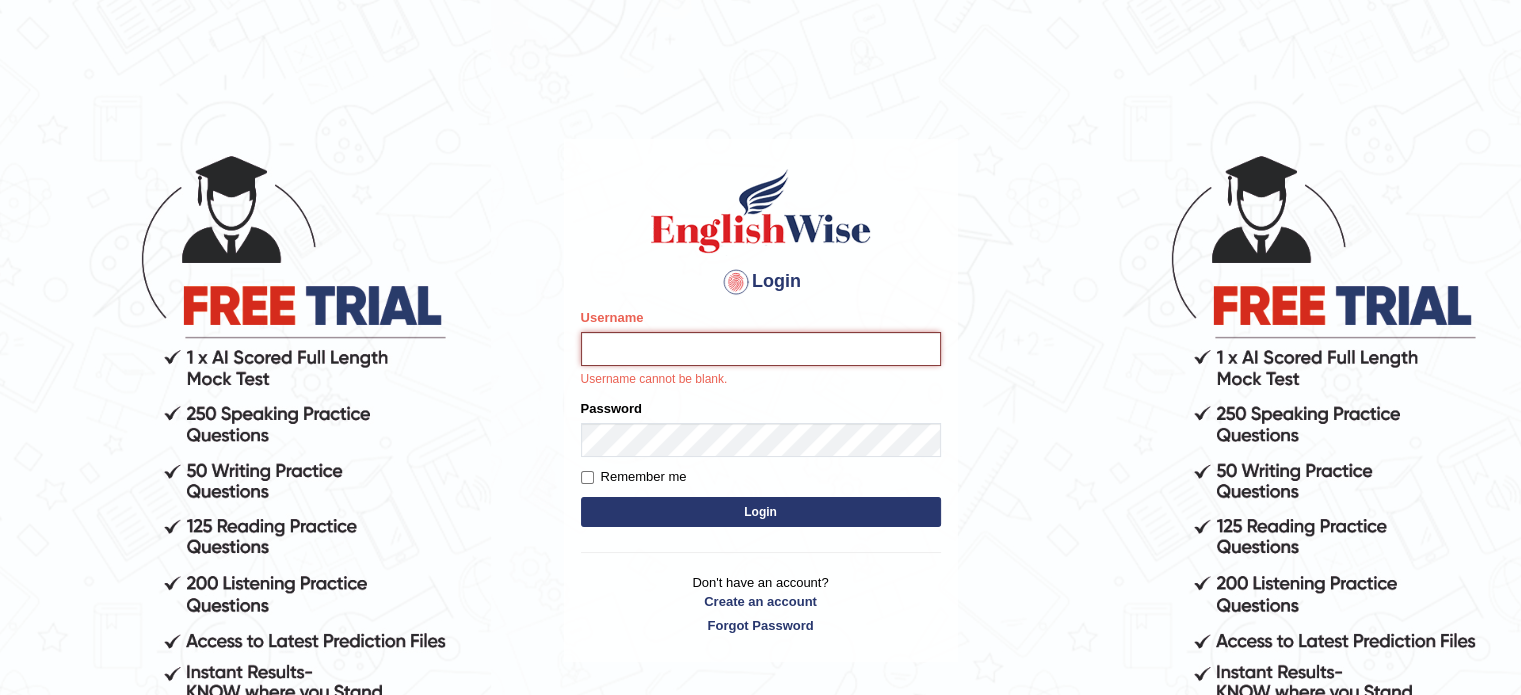 click on "Username" at bounding box center (761, 349) 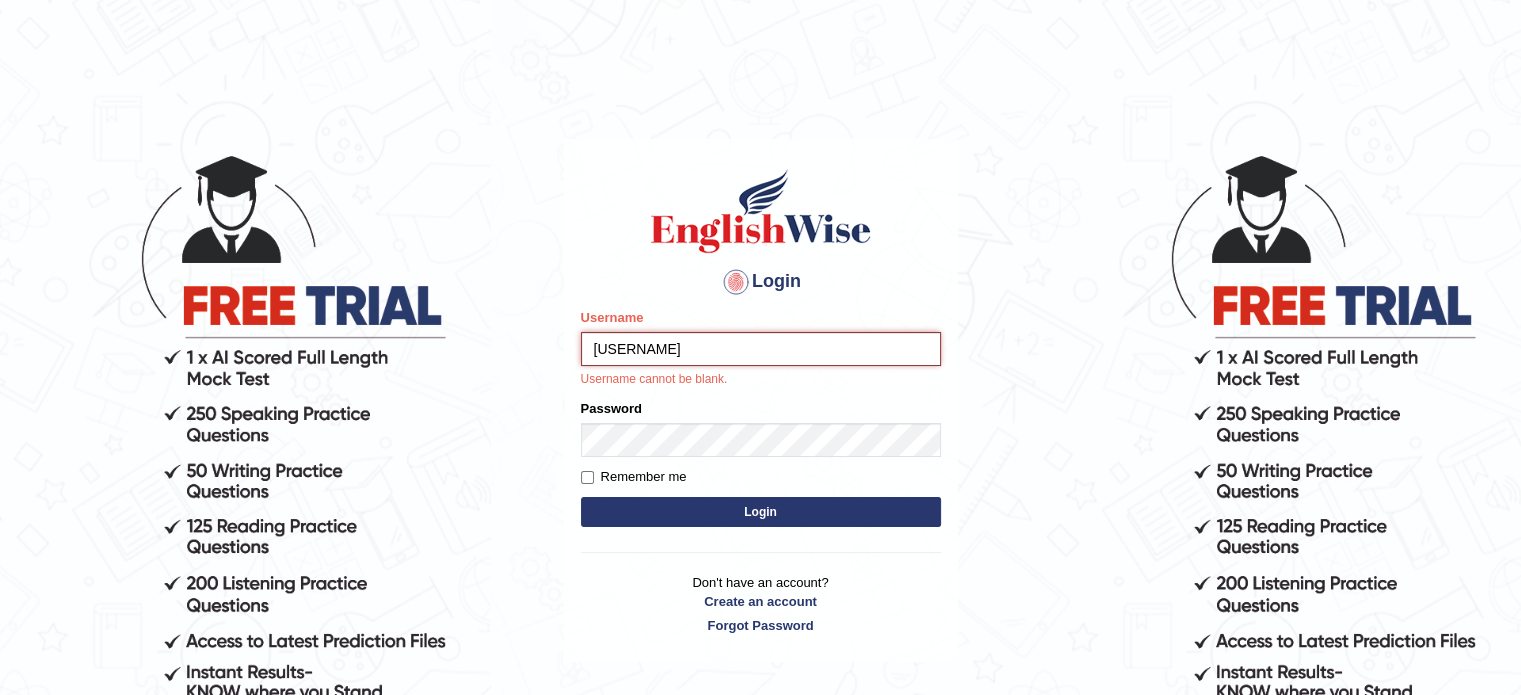 type on "Ruzziyoussef" 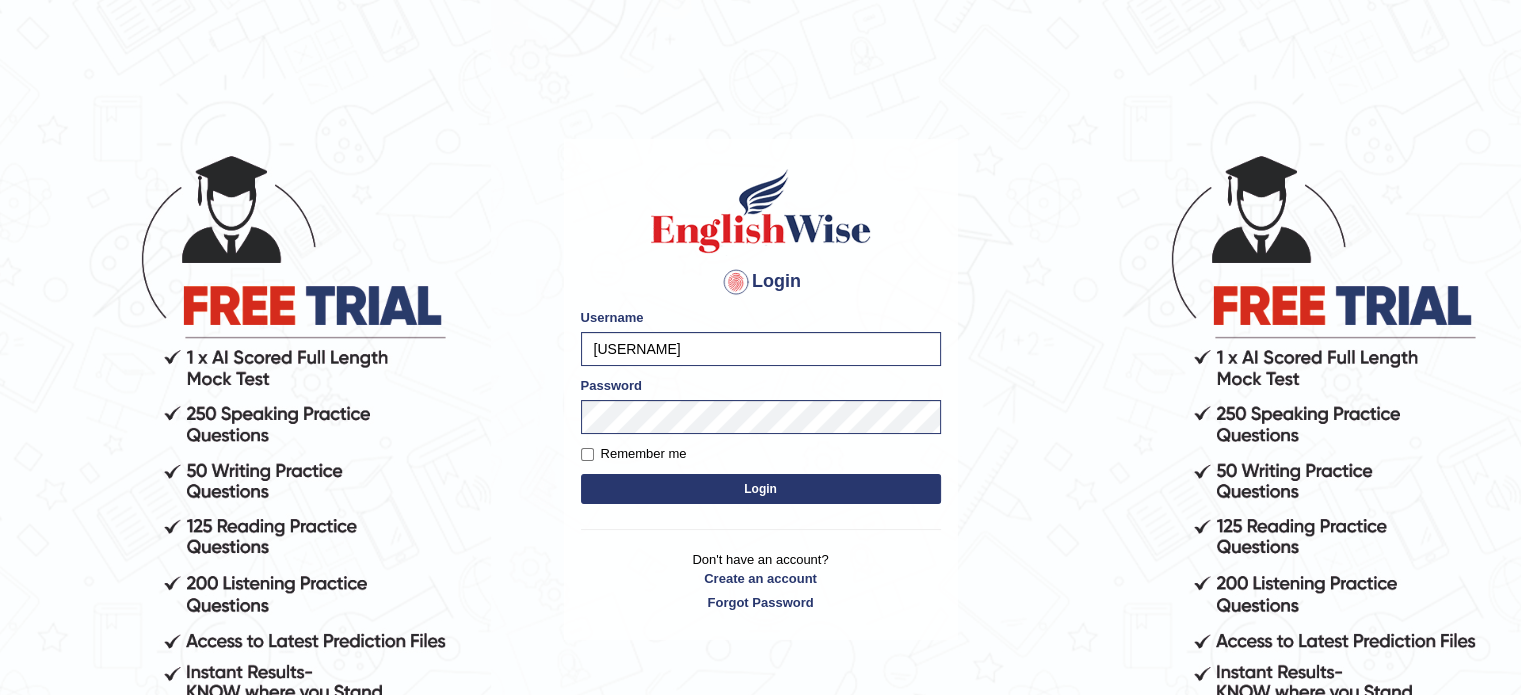 click on "Login
Please fix the following errors:
Username
Ruzziyoussef
Password
Remember me
Login
Don't have an account?
Create an account
Forgot Password
2025 ©  English Wise.  All Rights Reserved  Back to English Wise" at bounding box center [760, 423] 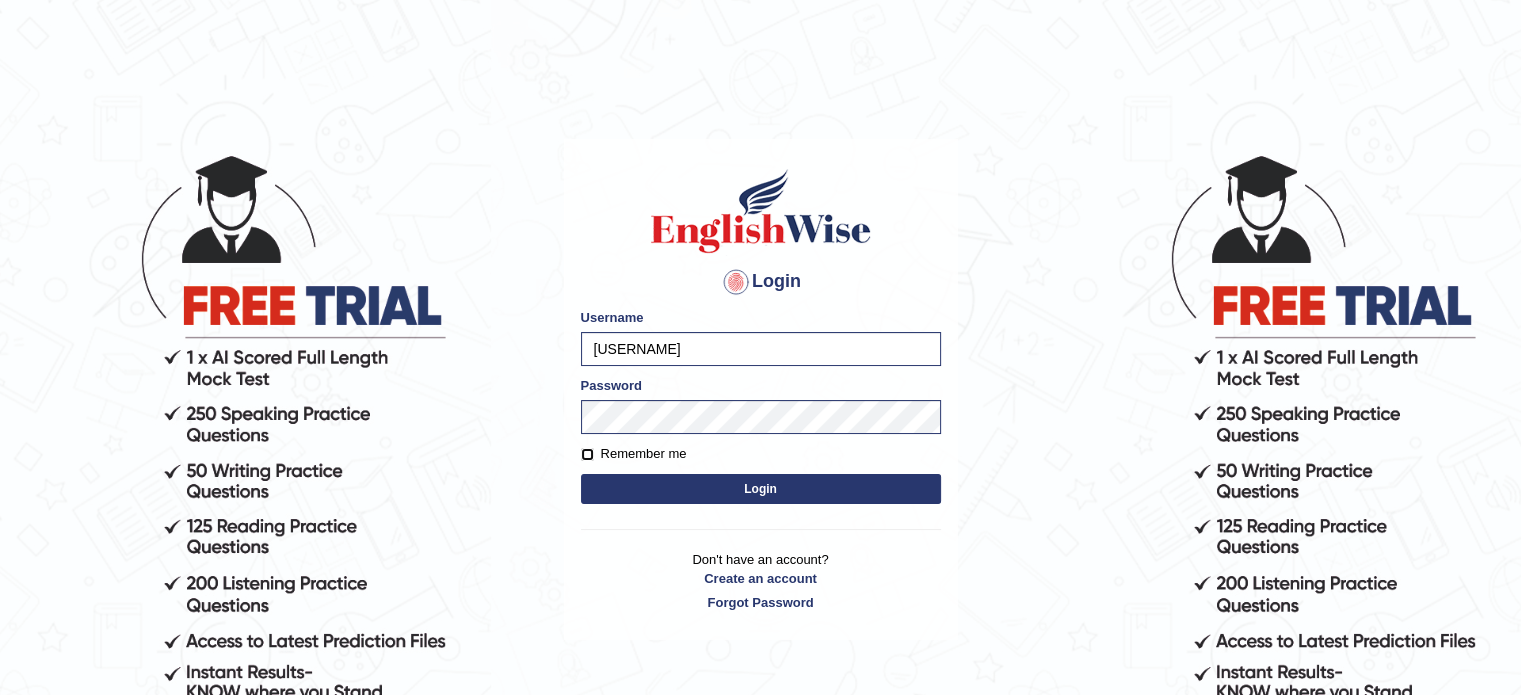 click on "Remember me" at bounding box center (587, 454) 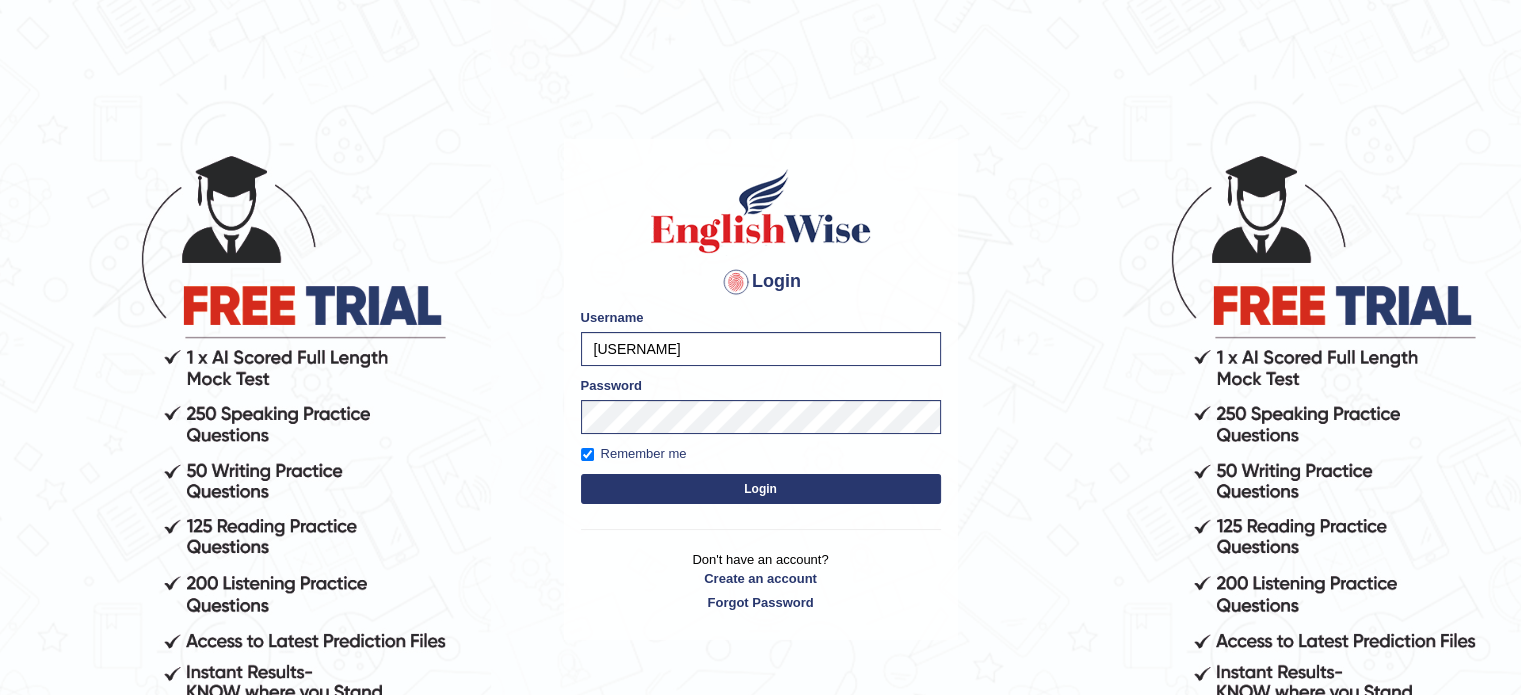 click on "Login" at bounding box center [761, 489] 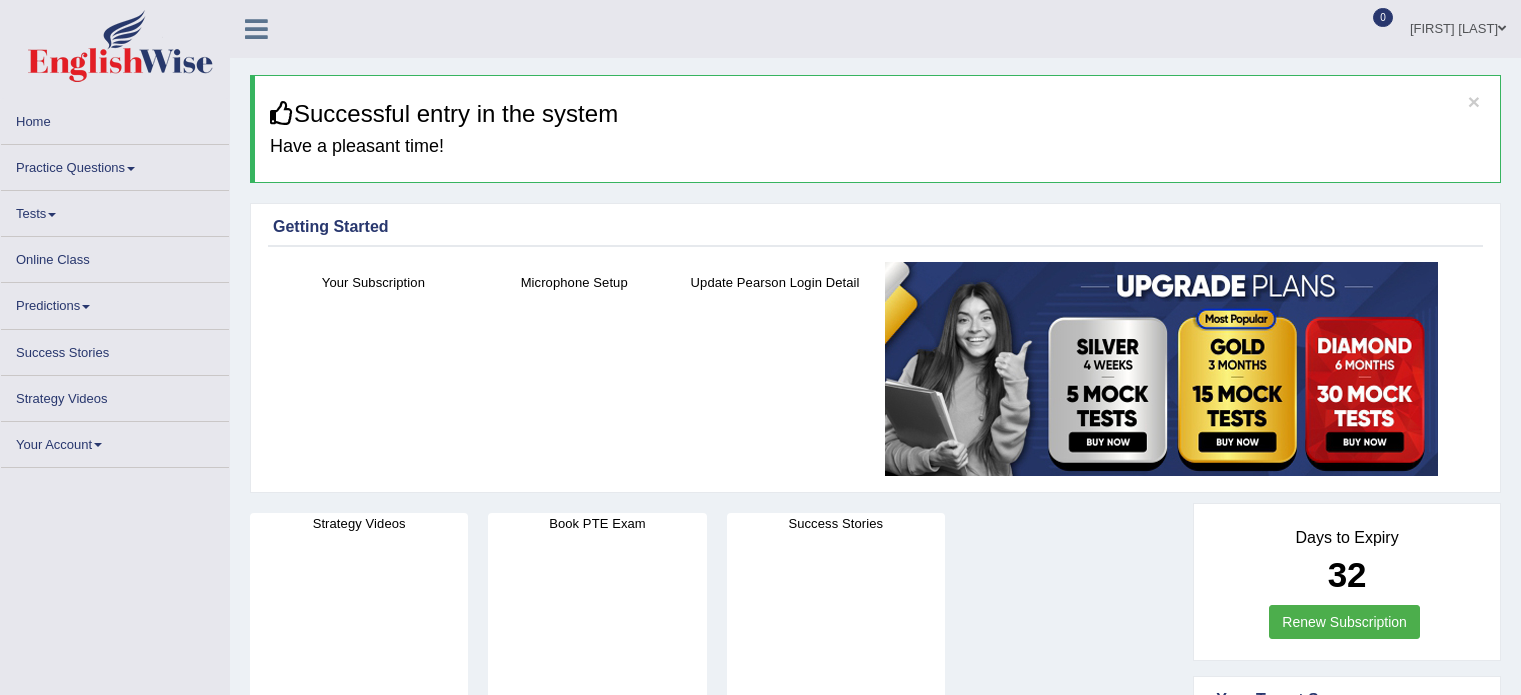 scroll, scrollTop: 0, scrollLeft: 0, axis: both 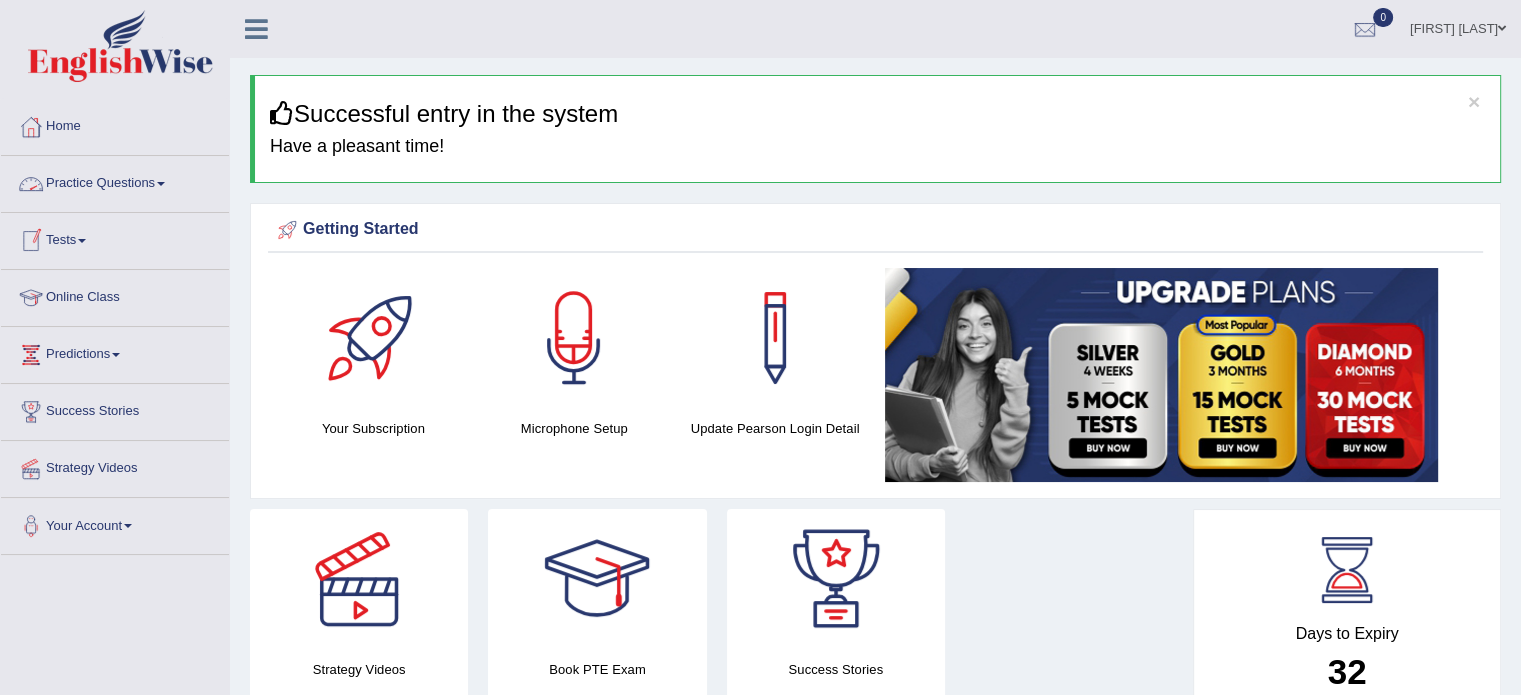 click on "Practice Questions" at bounding box center (115, 181) 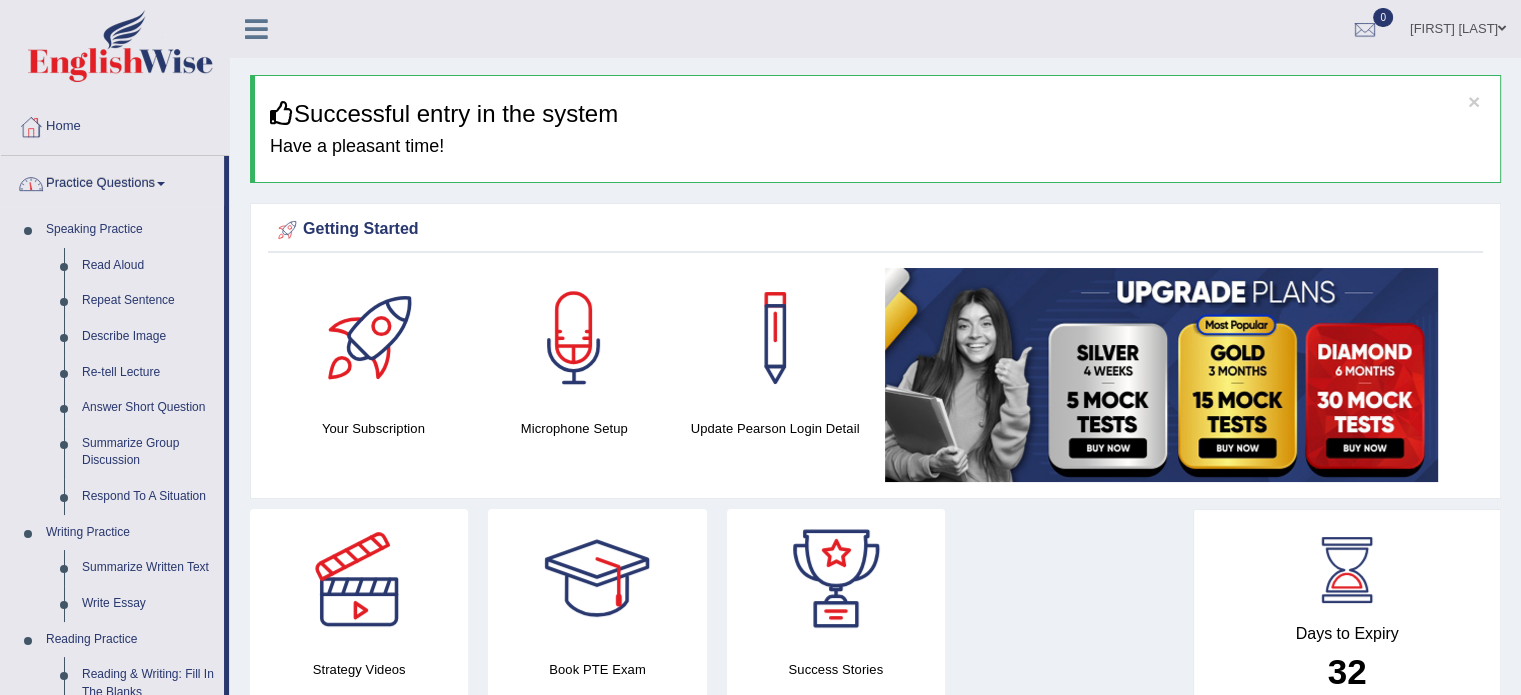 click on "Practice Questions" at bounding box center [112, 181] 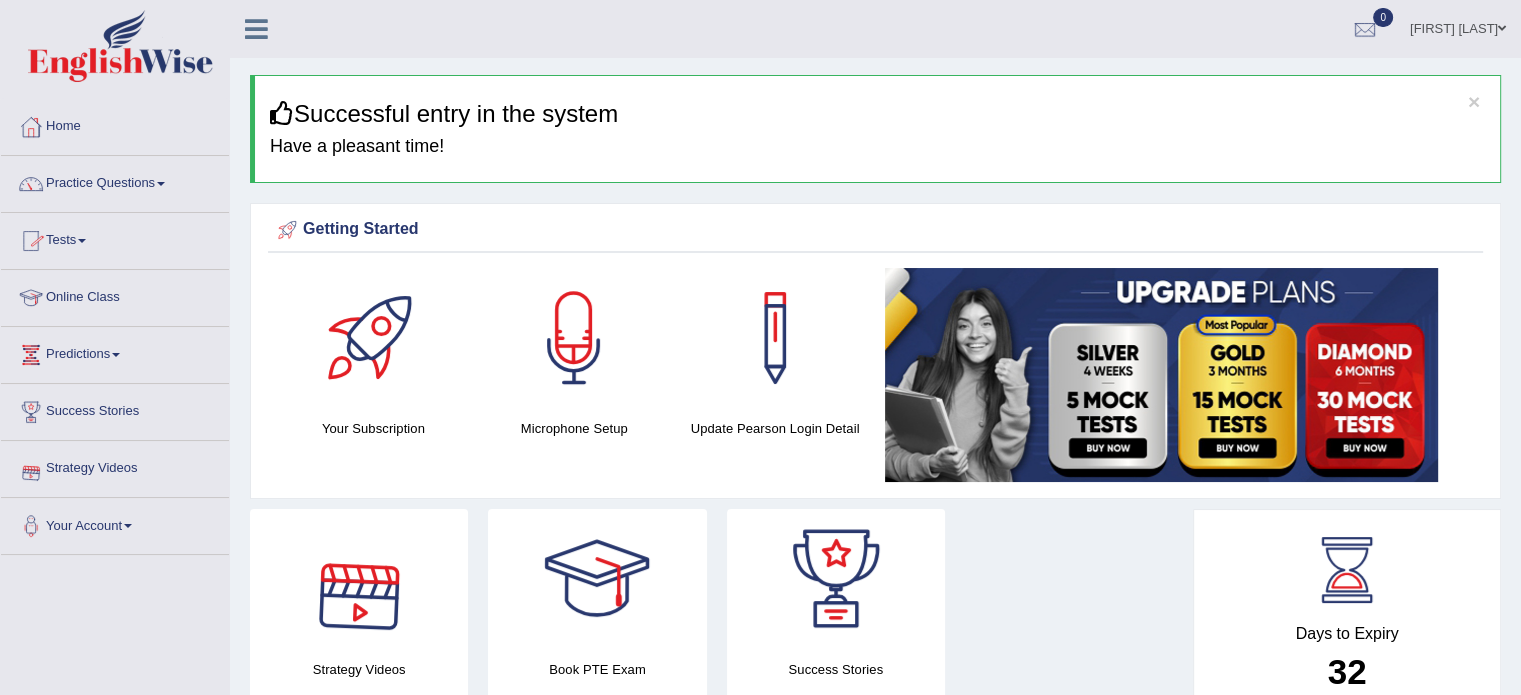 click on "Online Class" at bounding box center [115, 295] 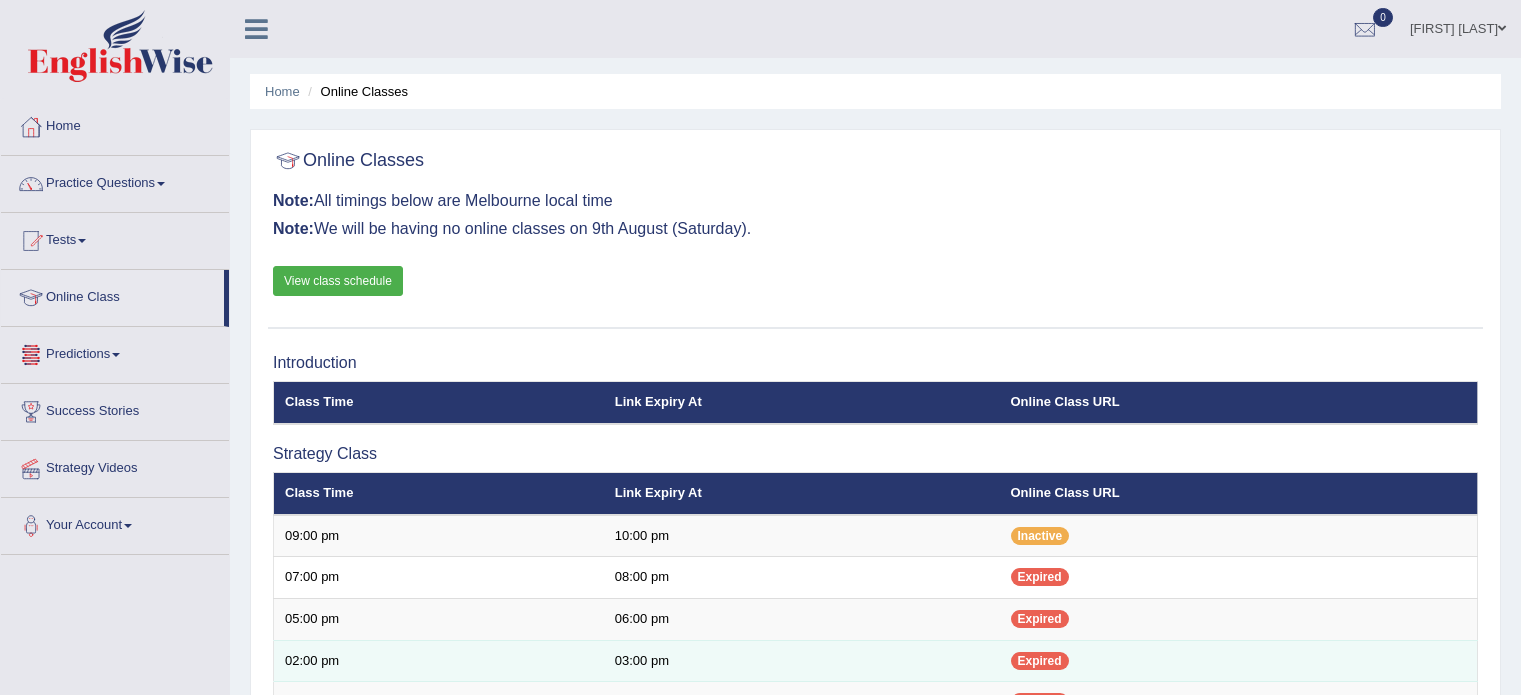 scroll, scrollTop: 200, scrollLeft: 0, axis: vertical 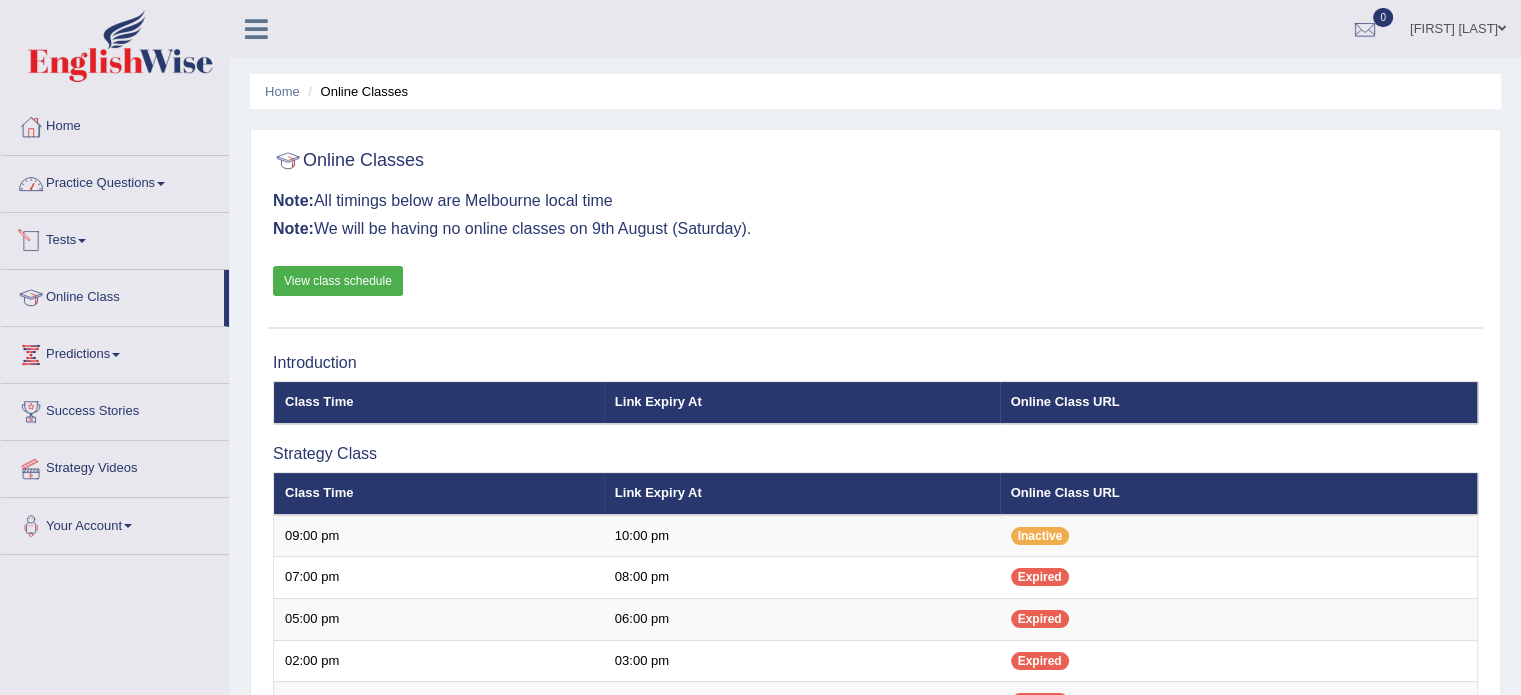 click on "View class schedule" at bounding box center (338, 281) 